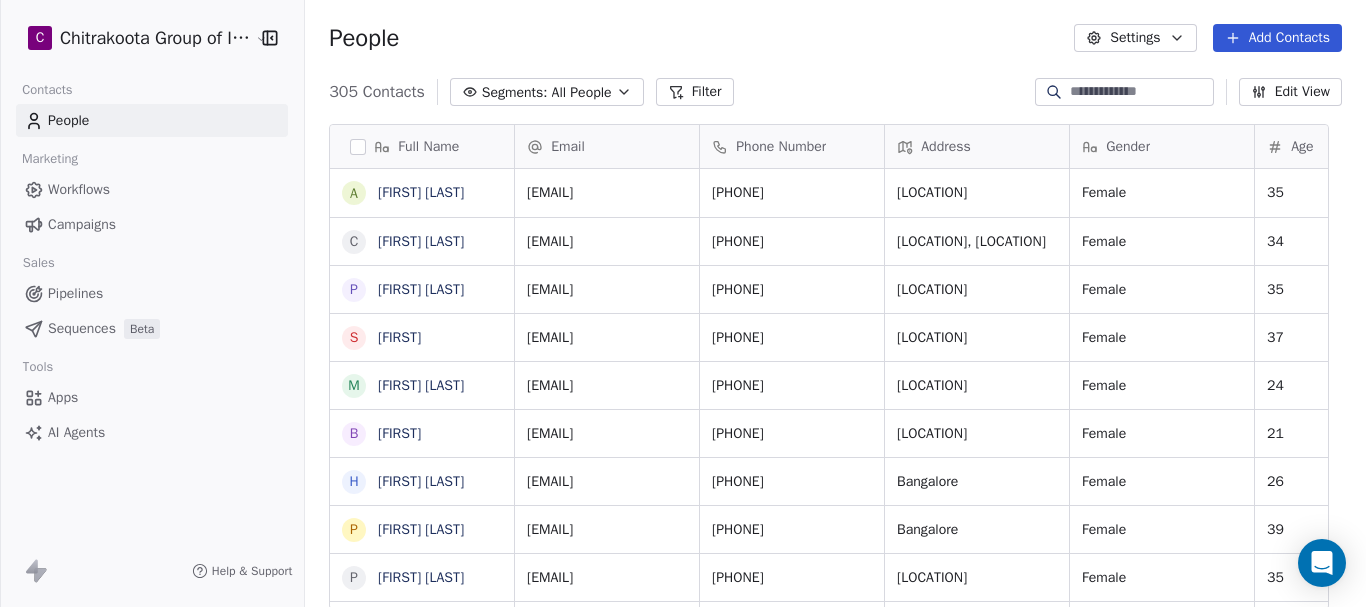 scroll, scrollTop: 0, scrollLeft: 0, axis: both 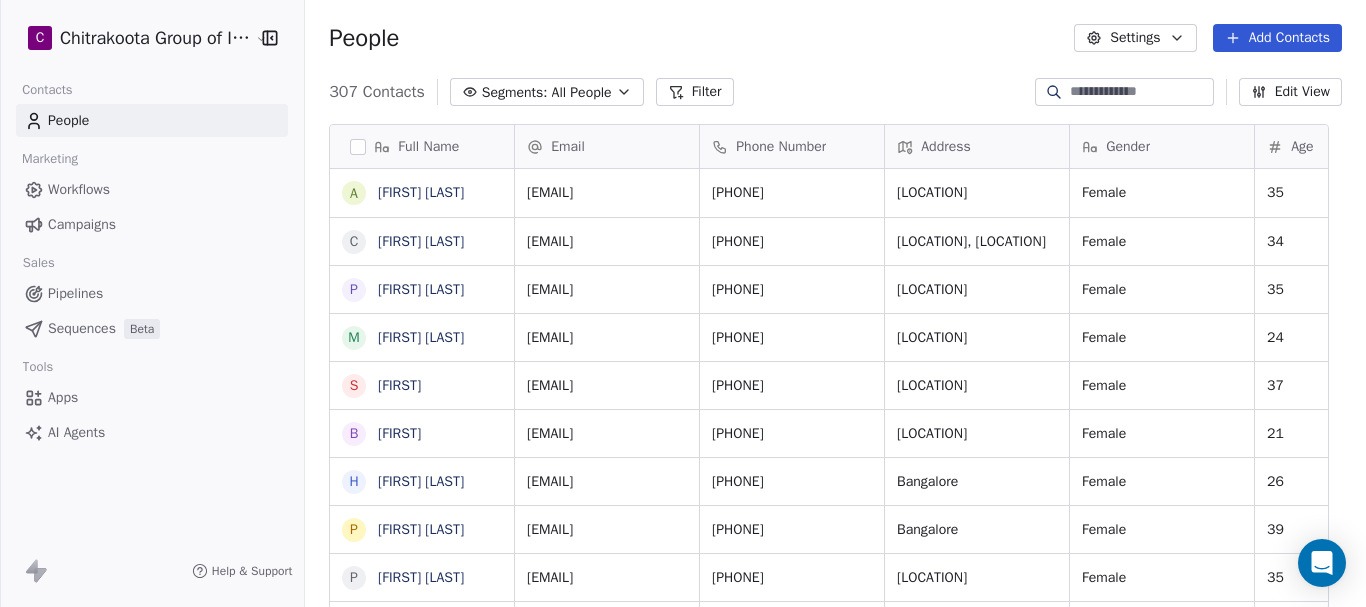 click at bounding box center [1140, 92] 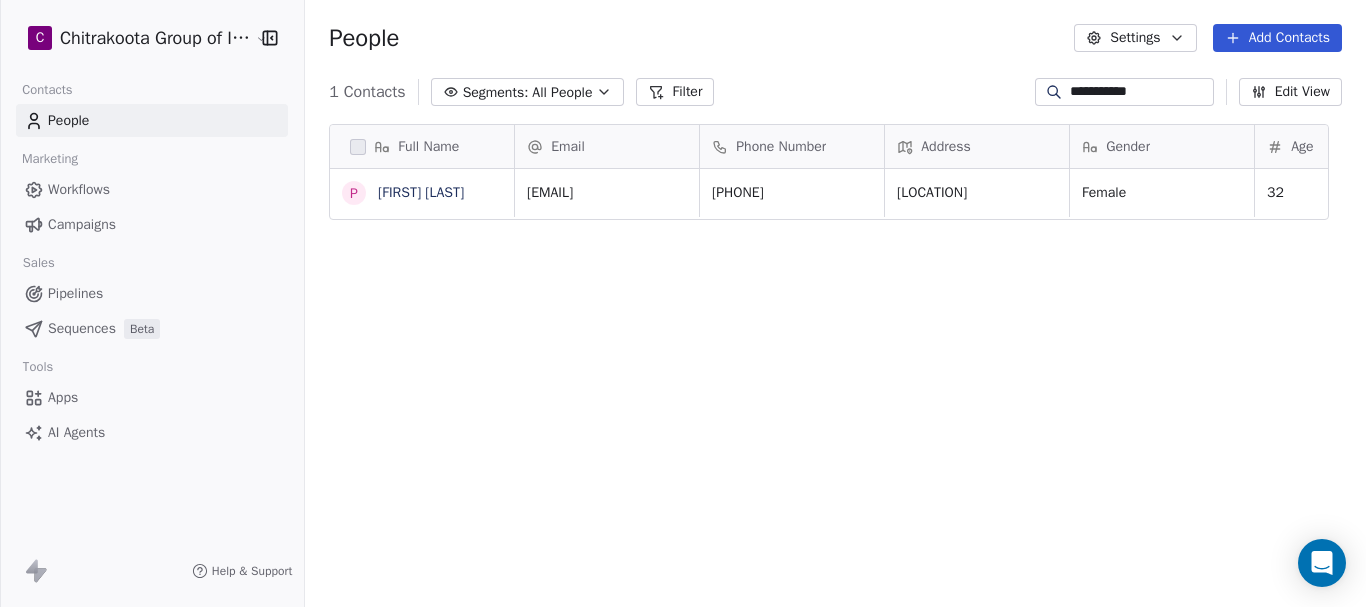 scroll, scrollTop: 519, scrollLeft: 1033, axis: both 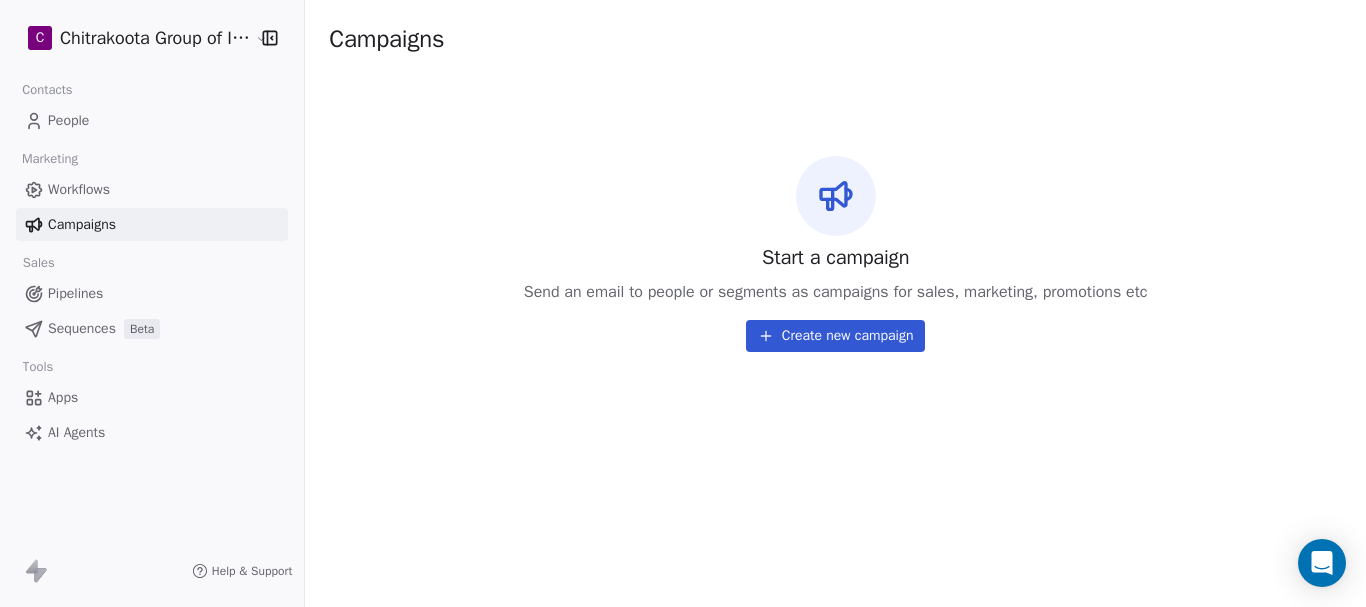 click on "Workflows" at bounding box center [79, 189] 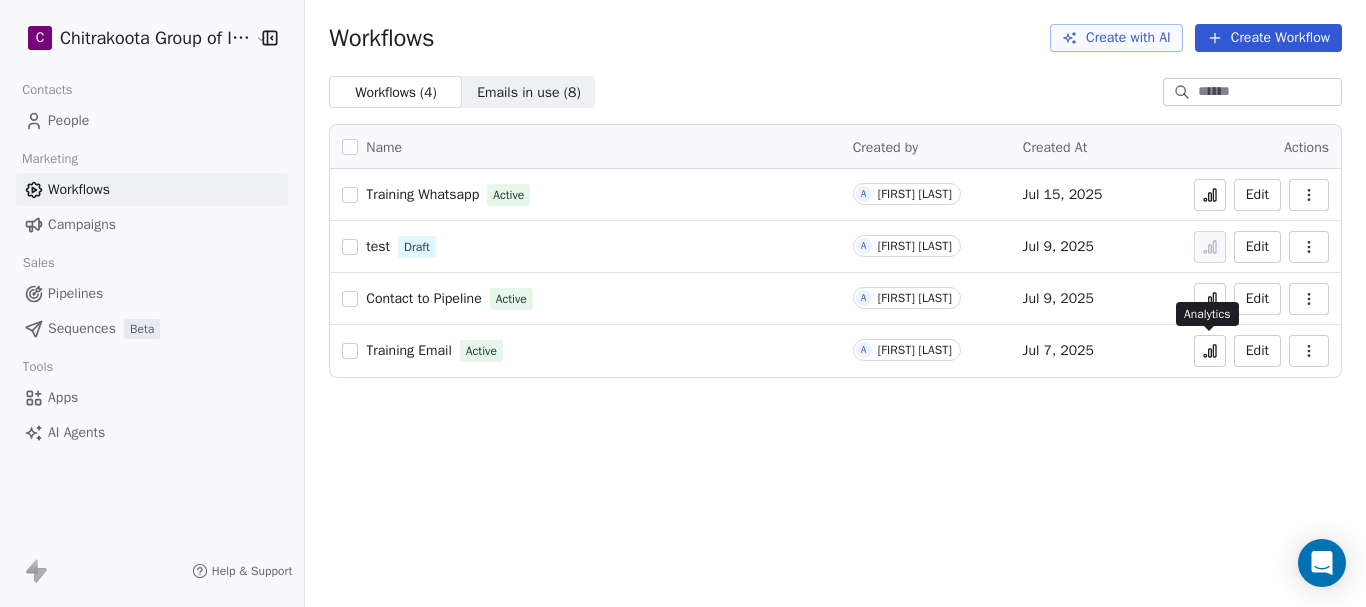 click 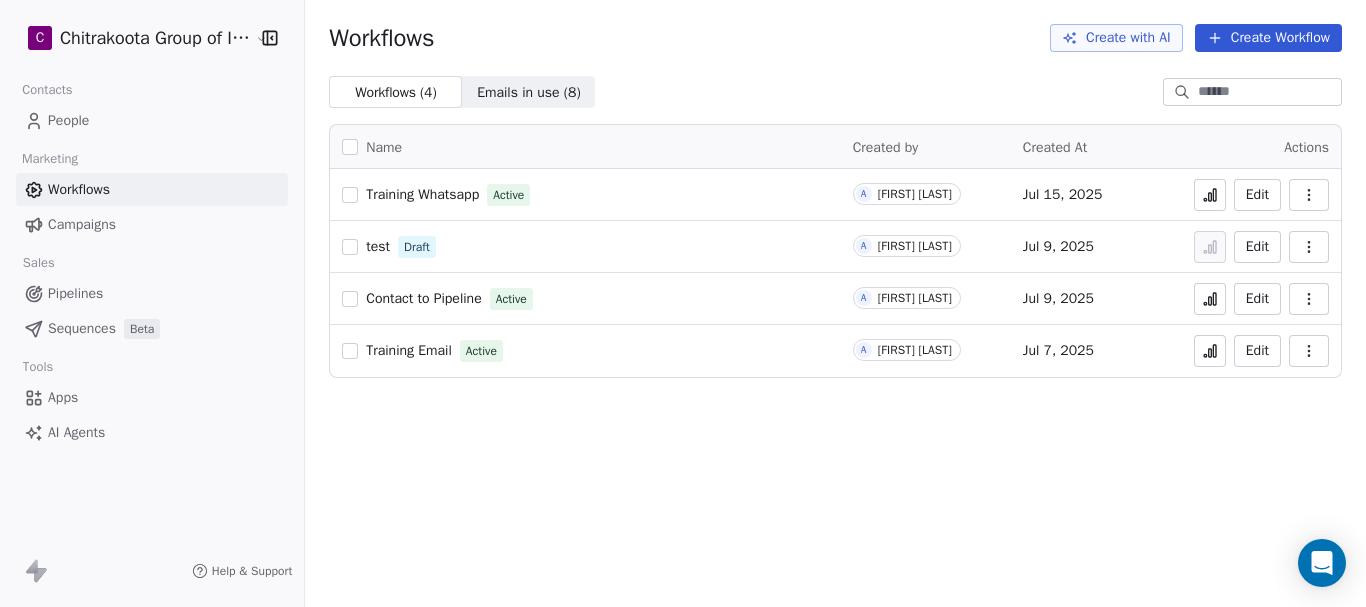 scroll, scrollTop: 0, scrollLeft: 0, axis: both 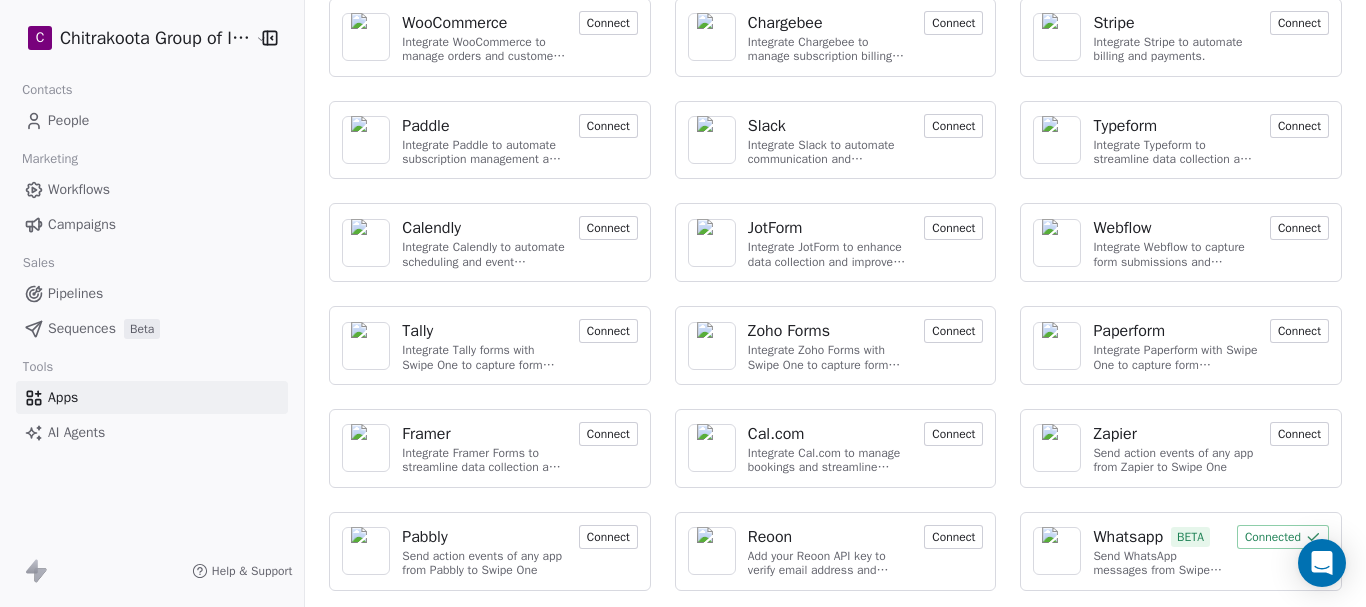 click on "Connected" at bounding box center (1283, 537) 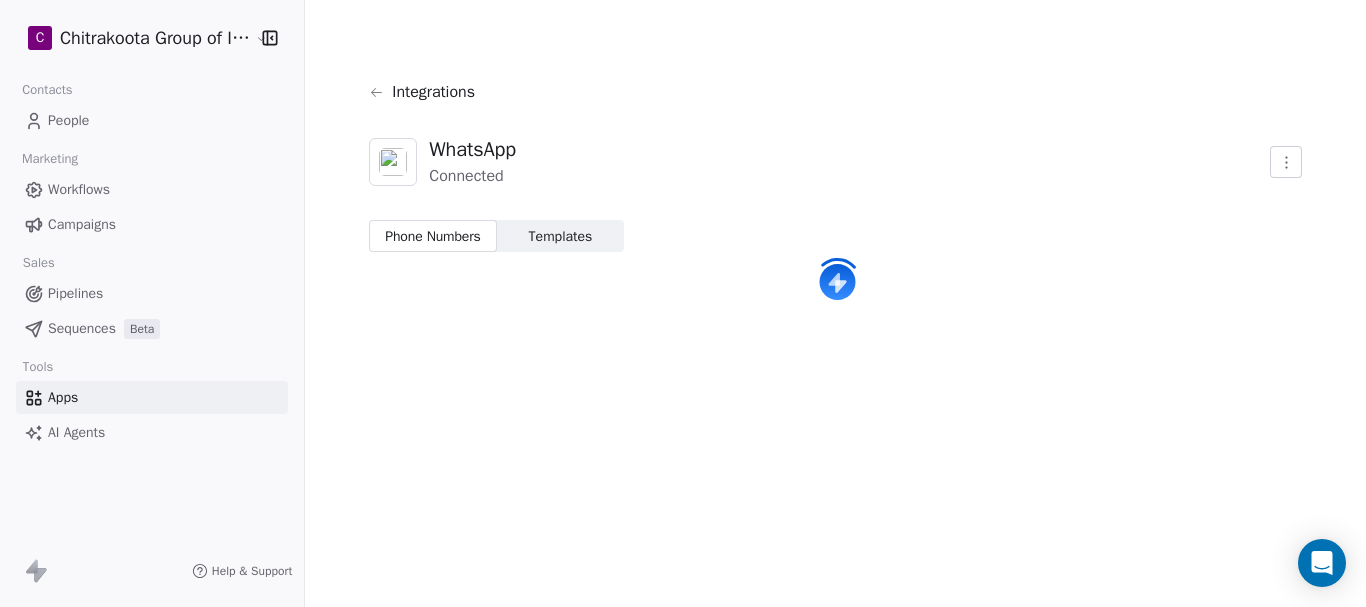 scroll, scrollTop: 0, scrollLeft: 0, axis: both 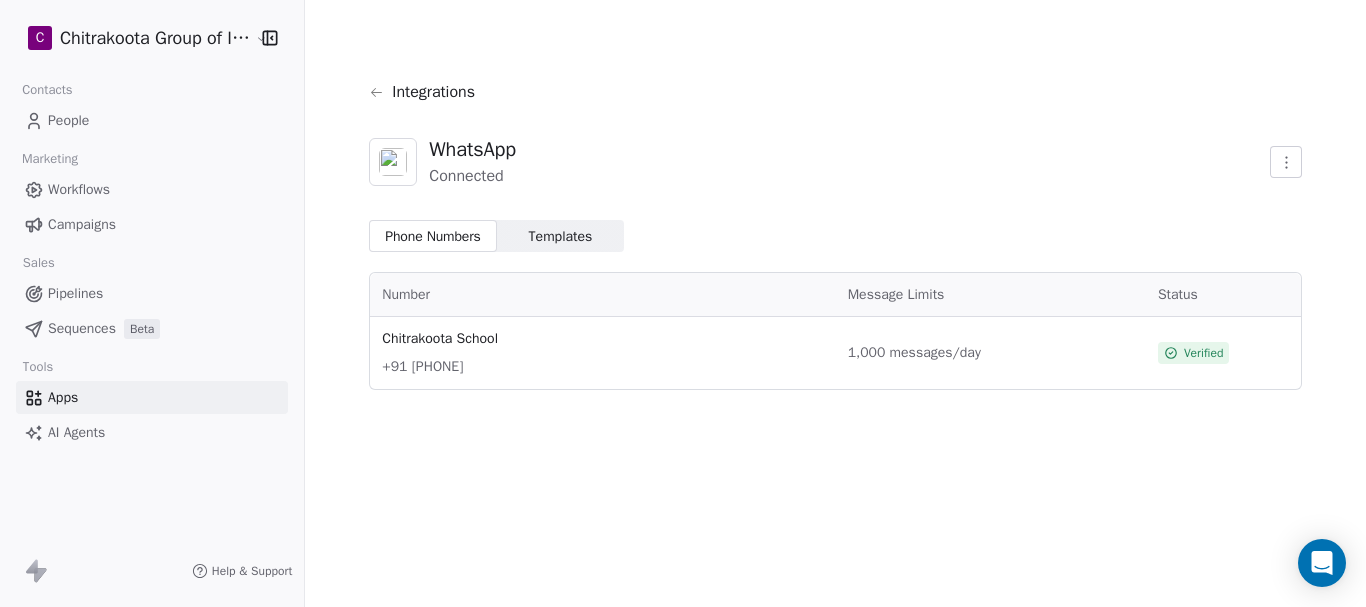 click on "C Chitrakoota Group of Institutions Contacts People Marketing Workflows Campaigns Sales Pipelines Sequences Beta Tools Apps AI Agents Help & Support Integrations WhatsApp Connected Phone Numbers Phone Numbers Templates Templates Number Message Limits Status Chitrakoota School +91 [PHONE] 1,000 messages/day Verified" at bounding box center [683, 303] 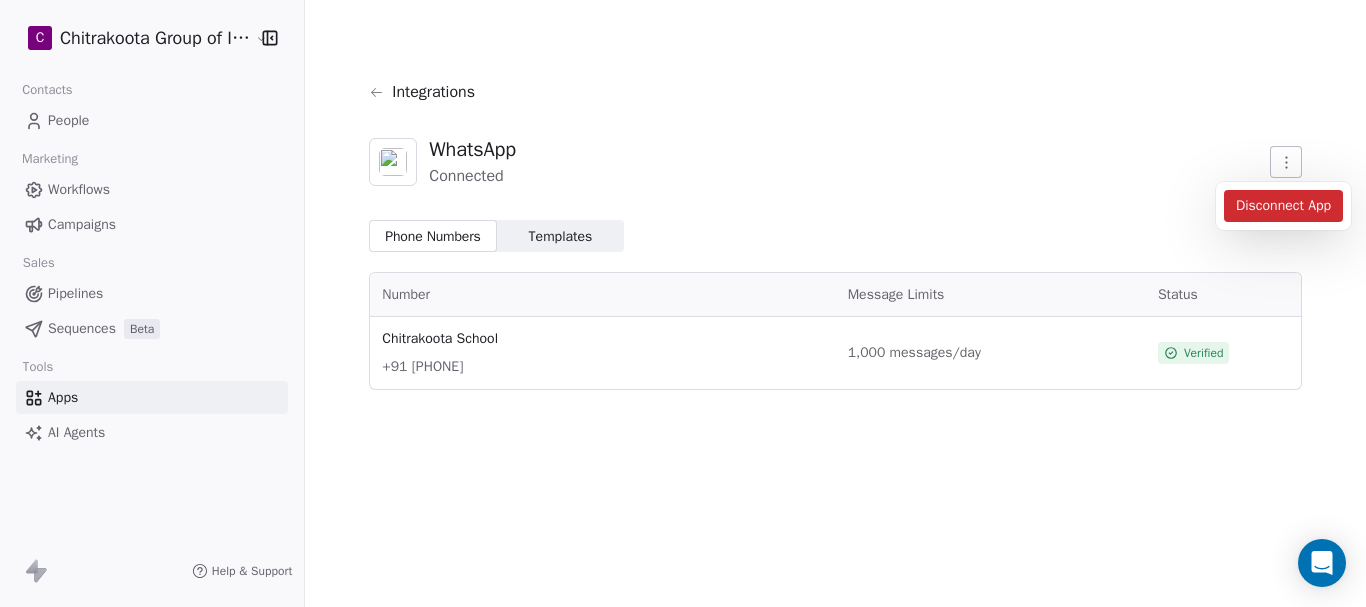 click on "Disconnect App" at bounding box center (1283, 206) 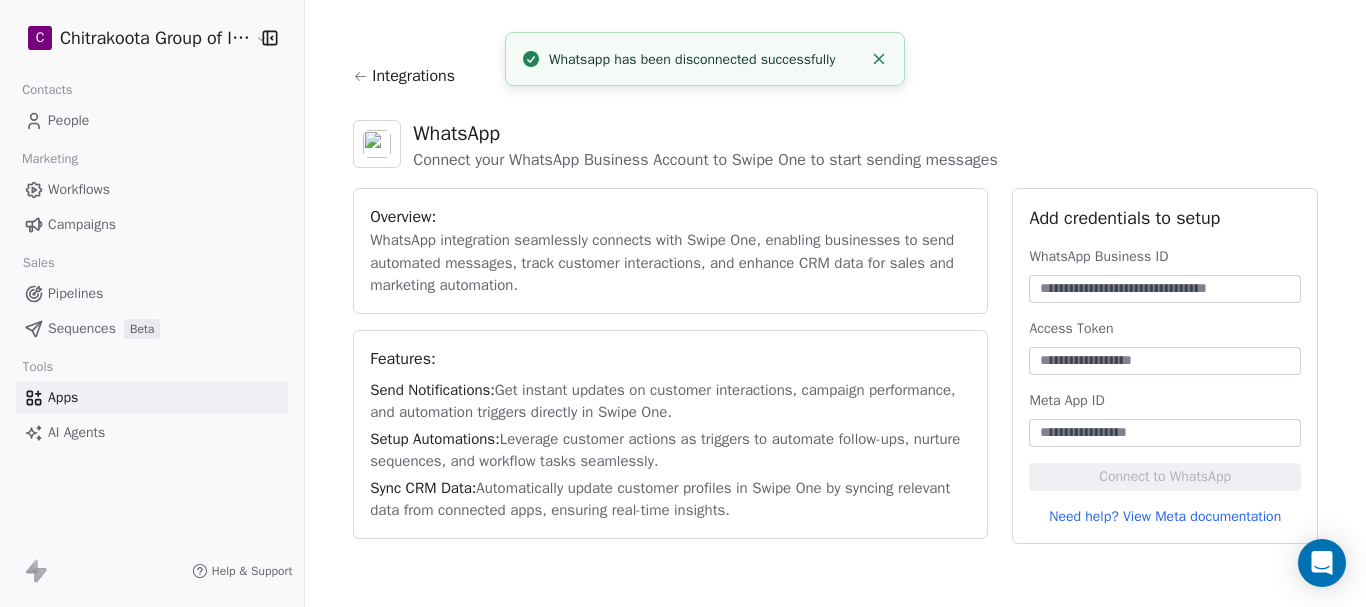 click at bounding box center (1165, 289) 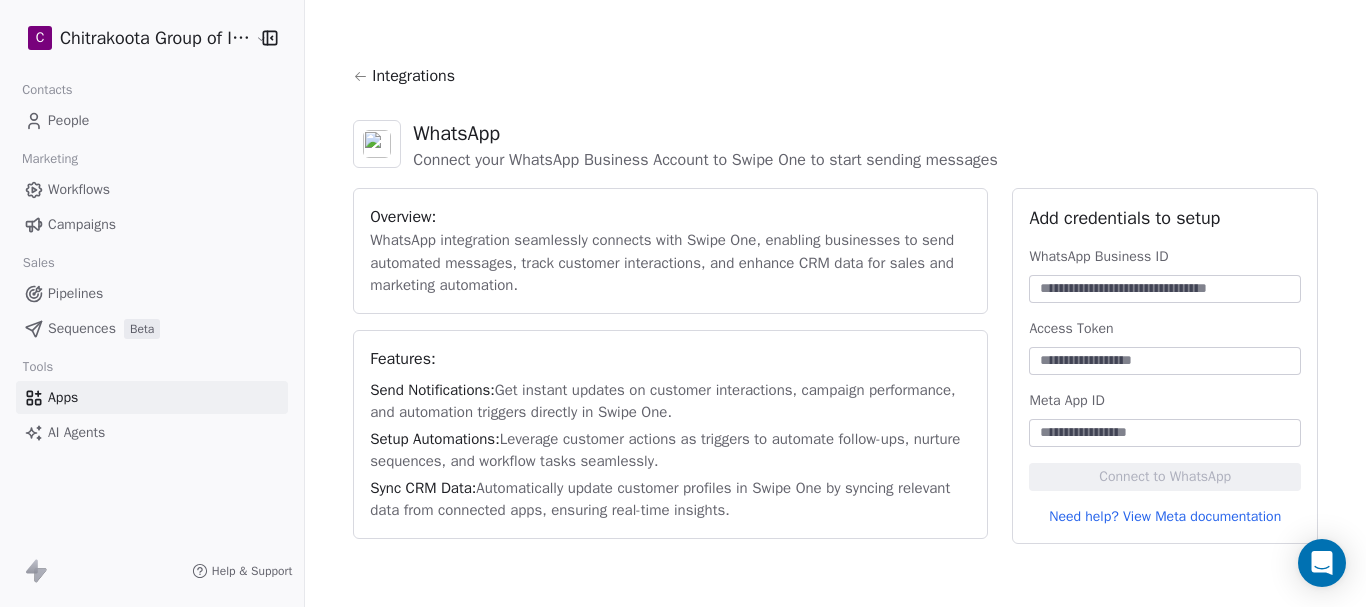 paste on "**********" 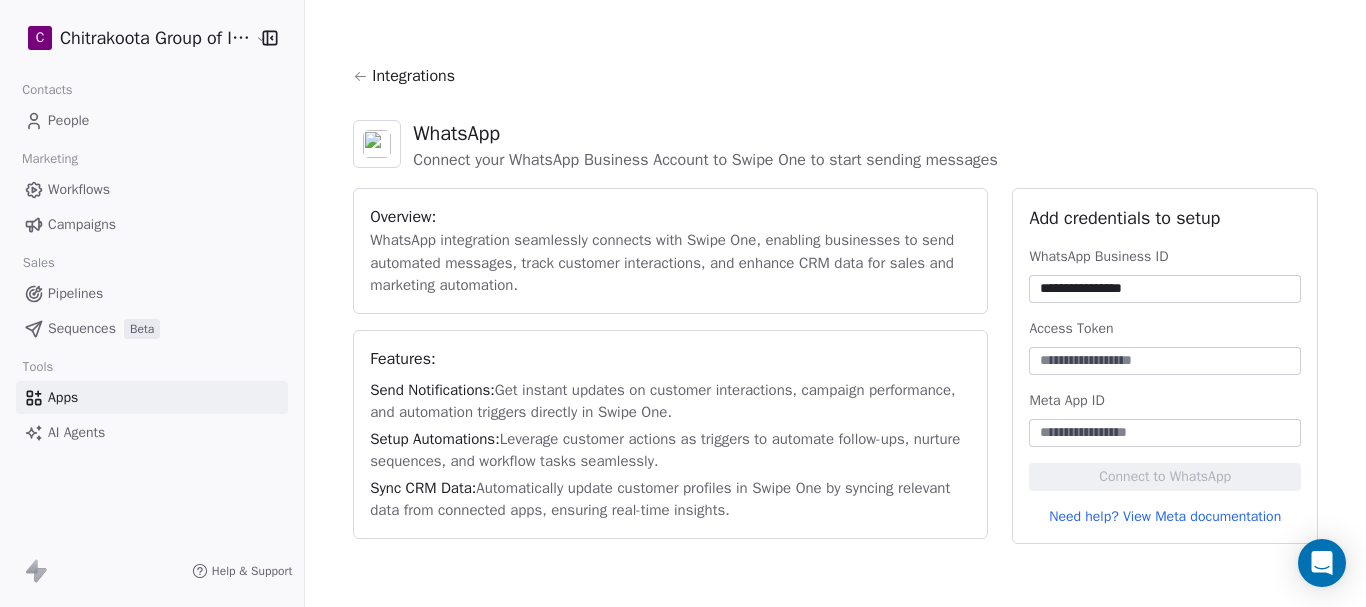 type on "**********" 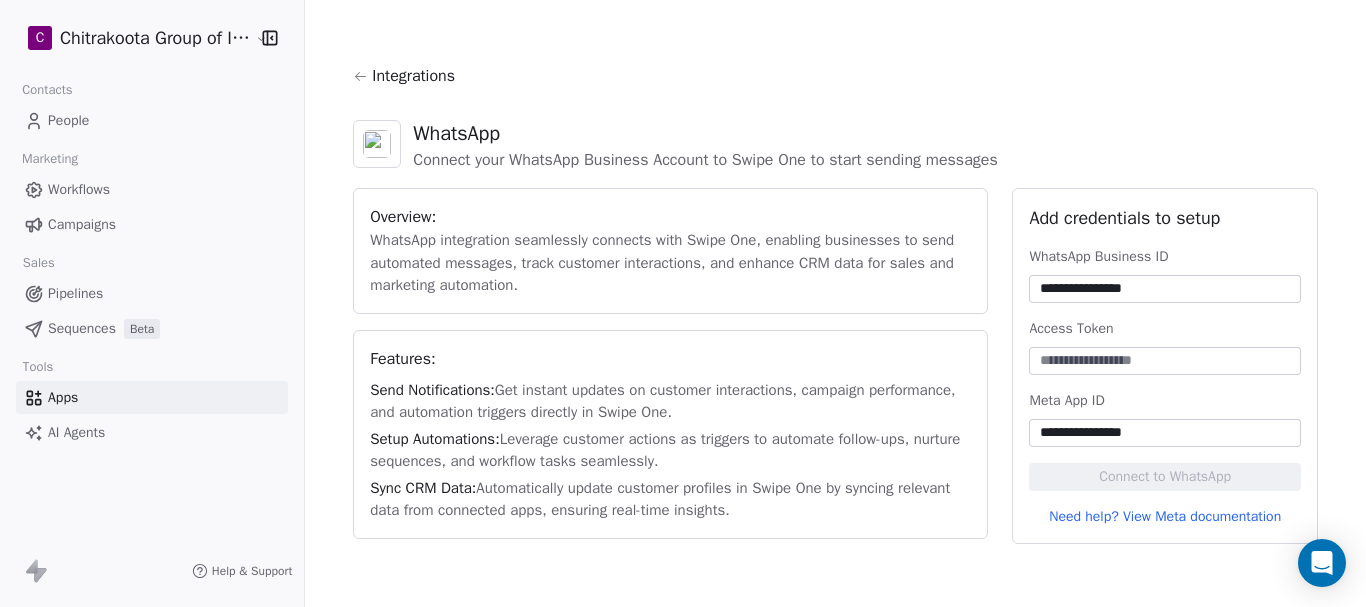type on "**********" 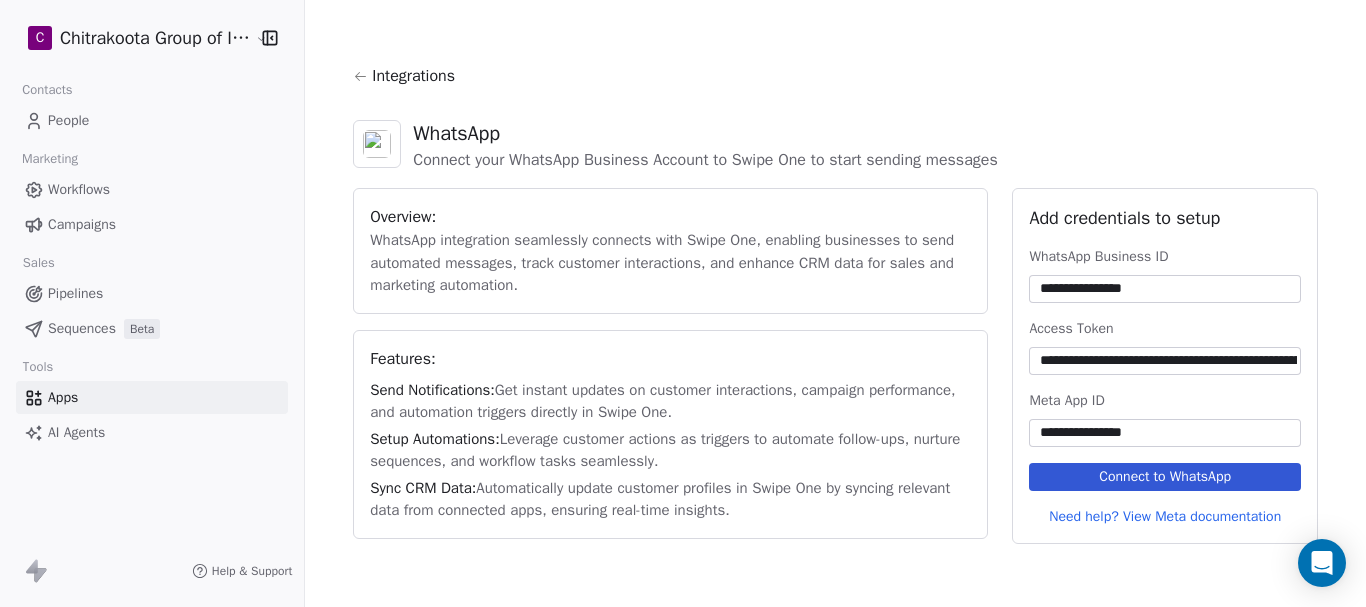 scroll, scrollTop: 0, scrollLeft: 1392, axis: horizontal 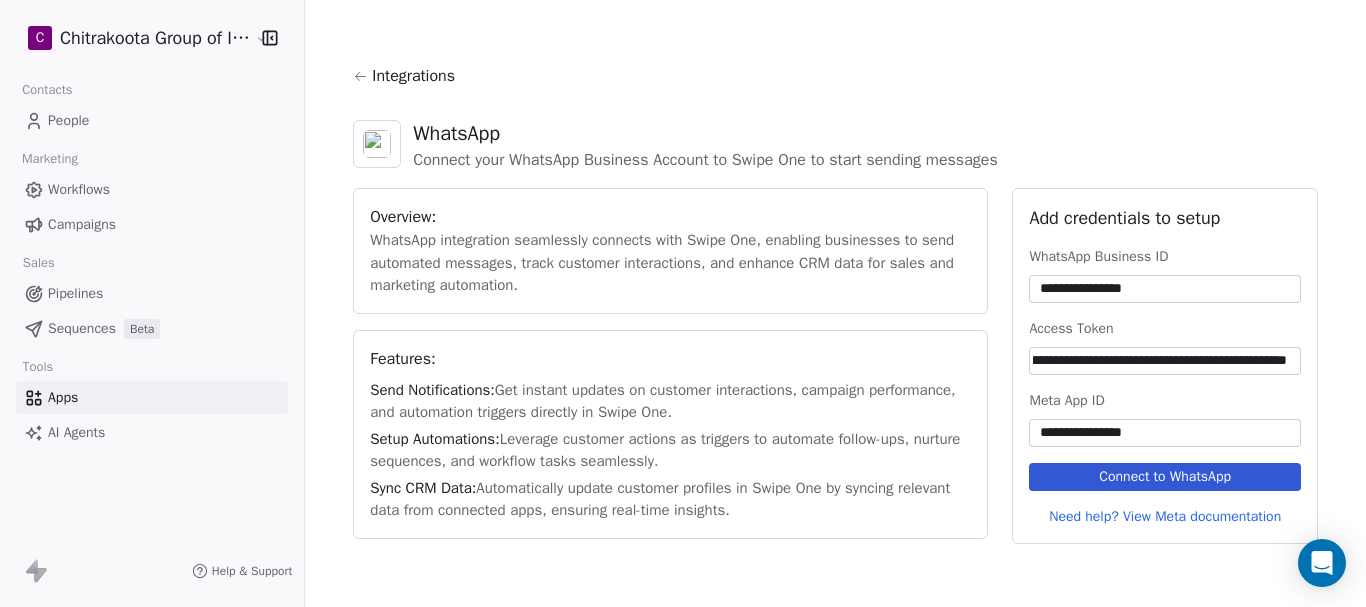 type on "**********" 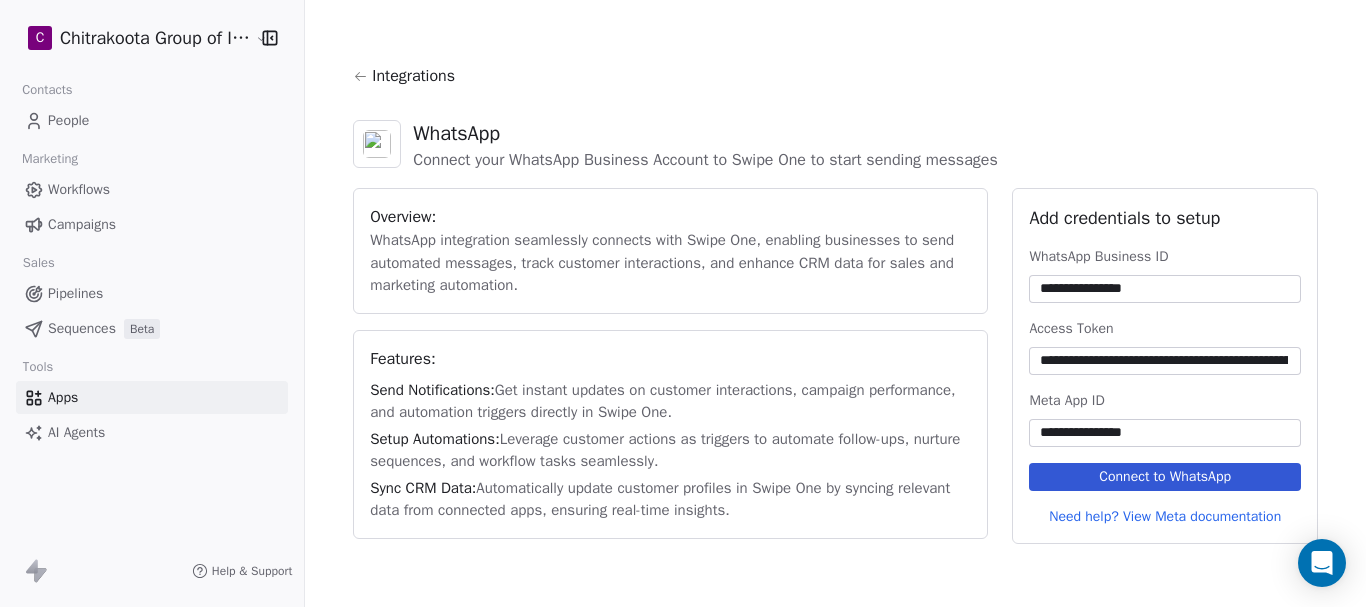 click on "Connect to WhatsApp" at bounding box center [1165, 477] 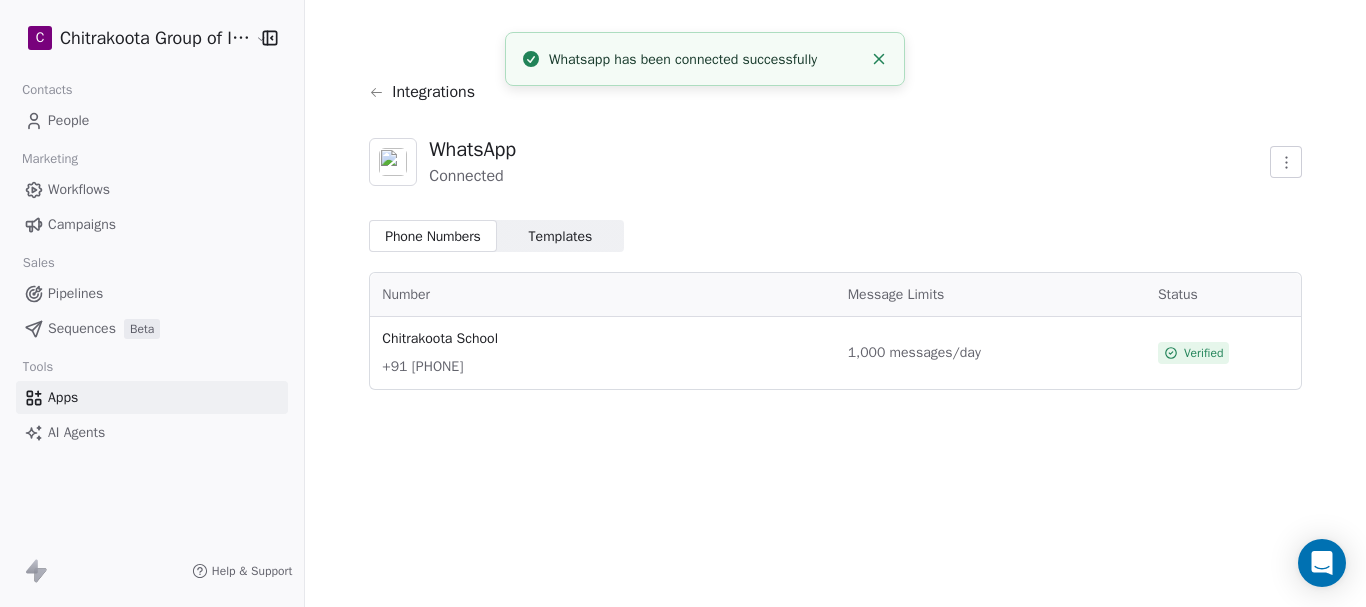 click on "Templates Templates" at bounding box center (560, 236) 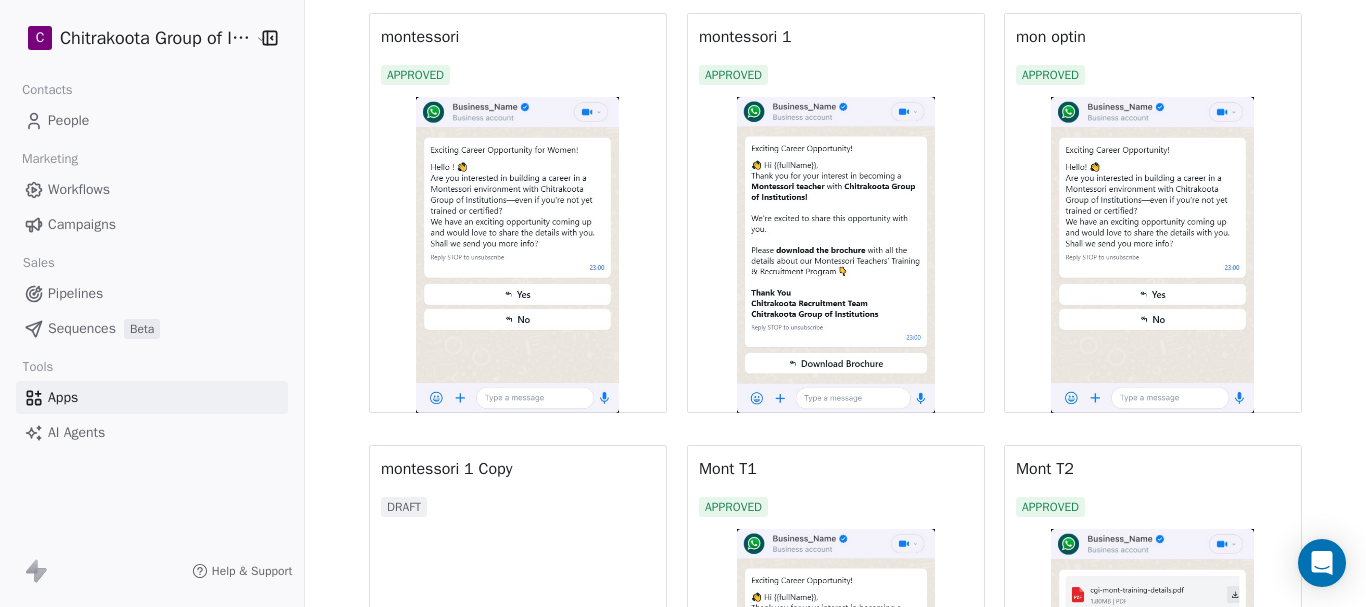 scroll, scrollTop: 0, scrollLeft: 0, axis: both 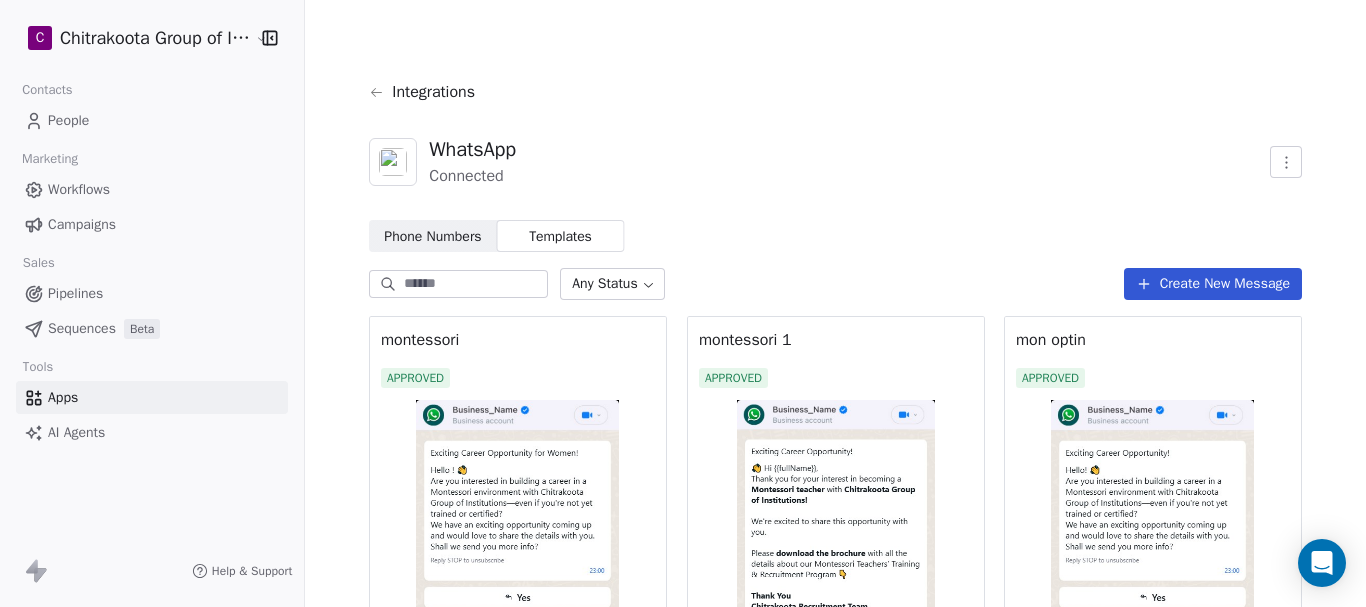 click on "Phone Numbers" at bounding box center (432, 236) 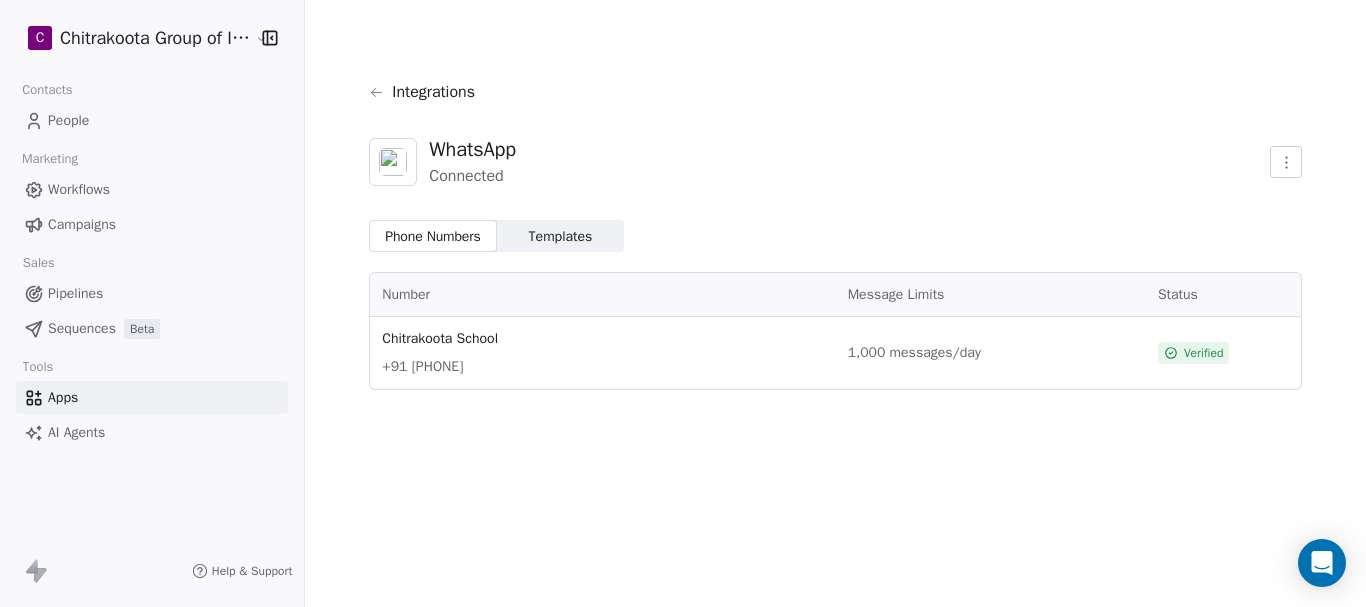 click on "Workflows" at bounding box center [79, 189] 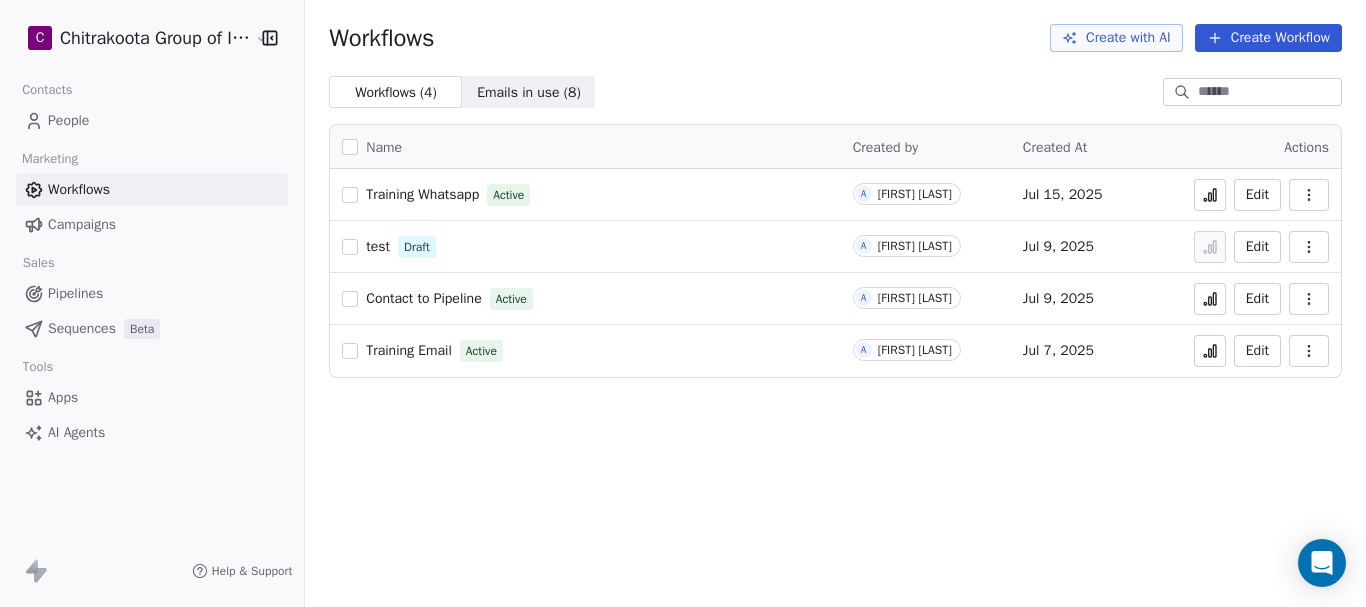 click on "Training Email" at bounding box center (409, 350) 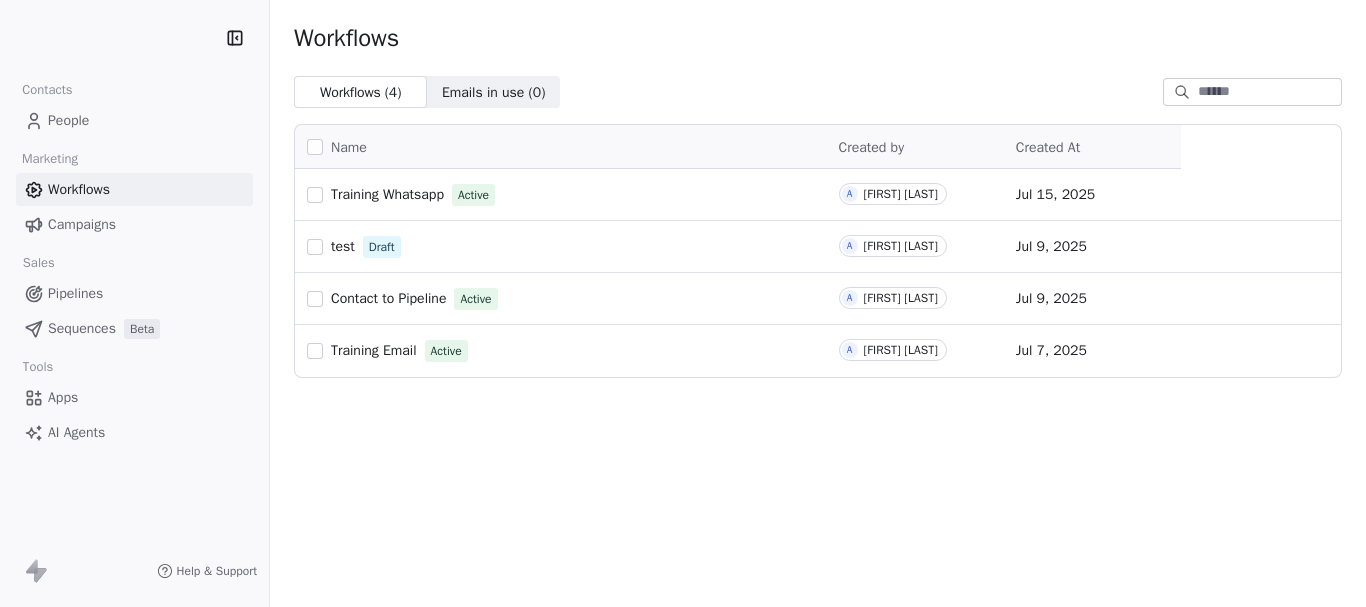 scroll, scrollTop: 0, scrollLeft: 0, axis: both 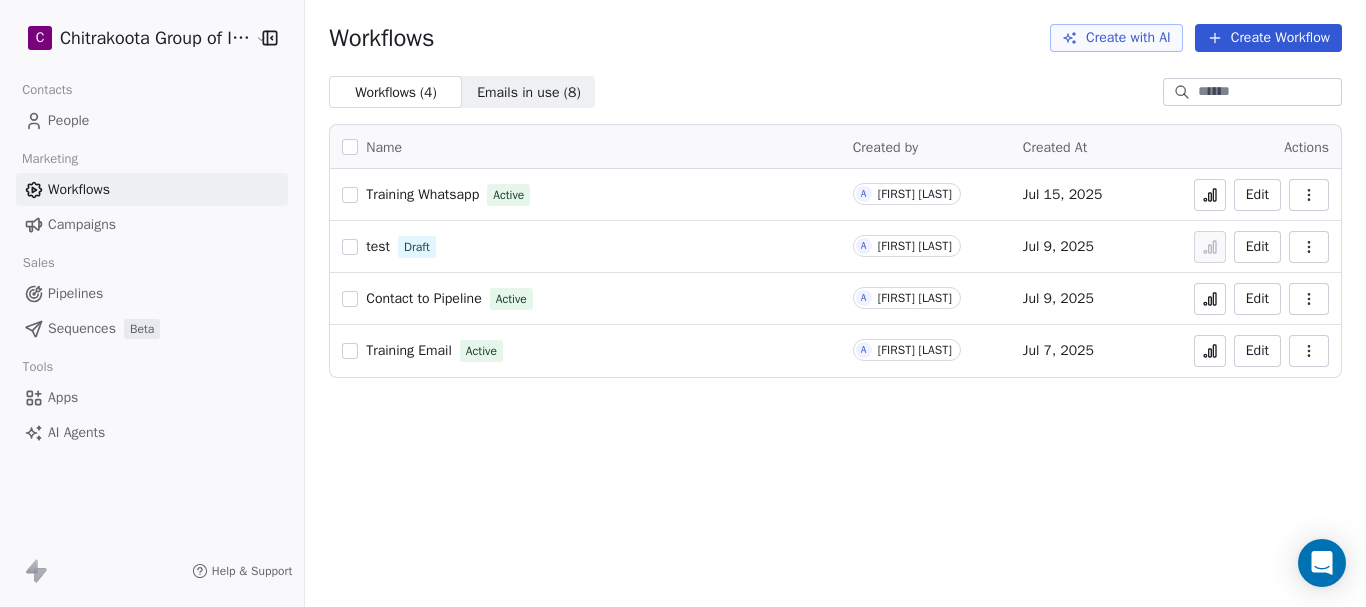 click 